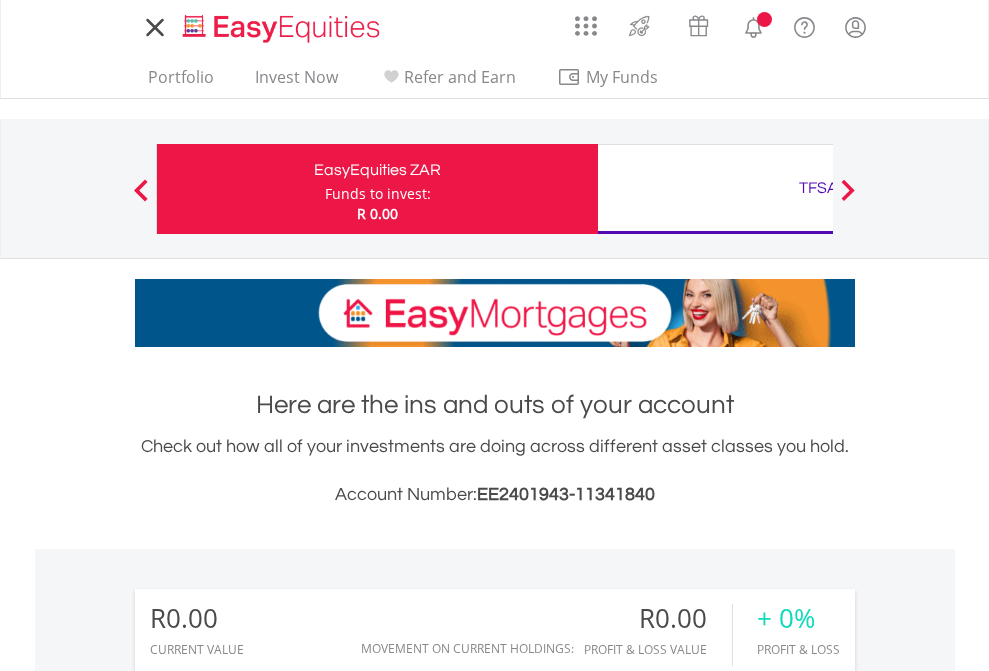 scroll, scrollTop: 0, scrollLeft: 0, axis: both 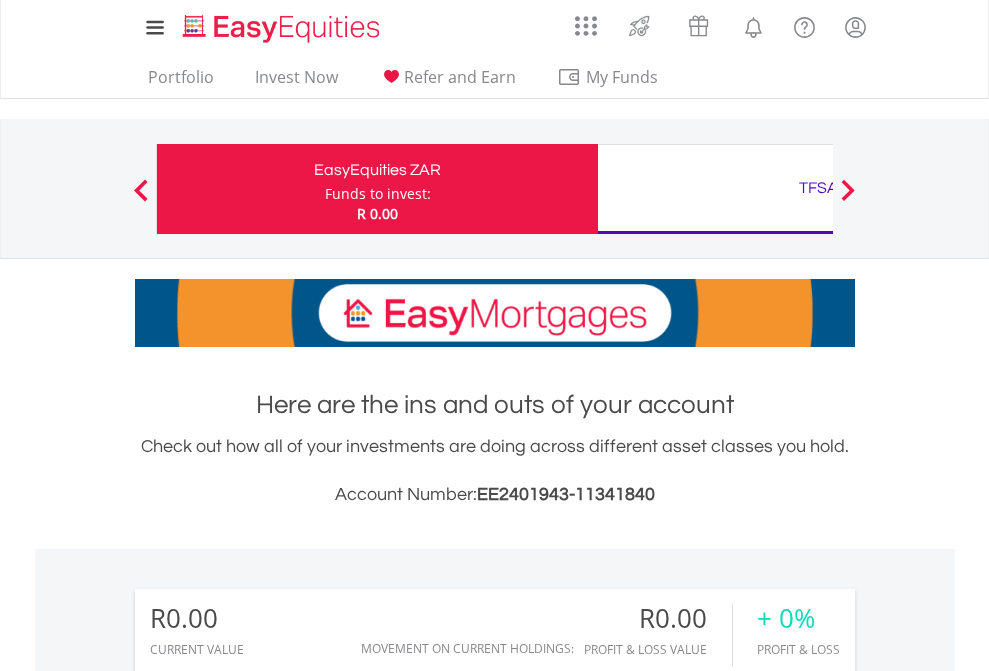 click on "Funds to invest:" at bounding box center (378, 194) 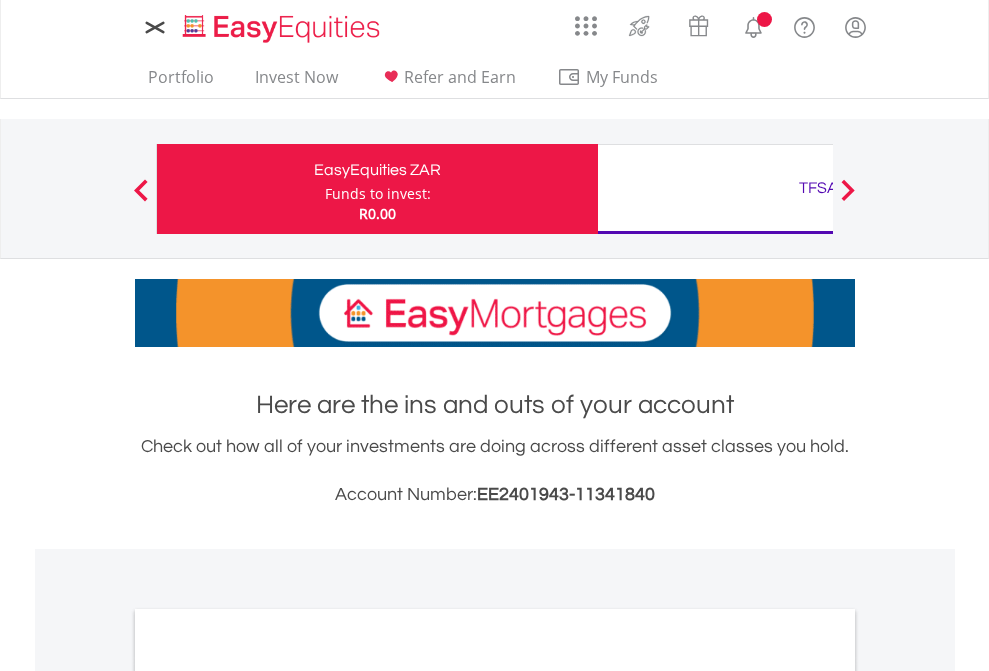 scroll, scrollTop: 0, scrollLeft: 0, axis: both 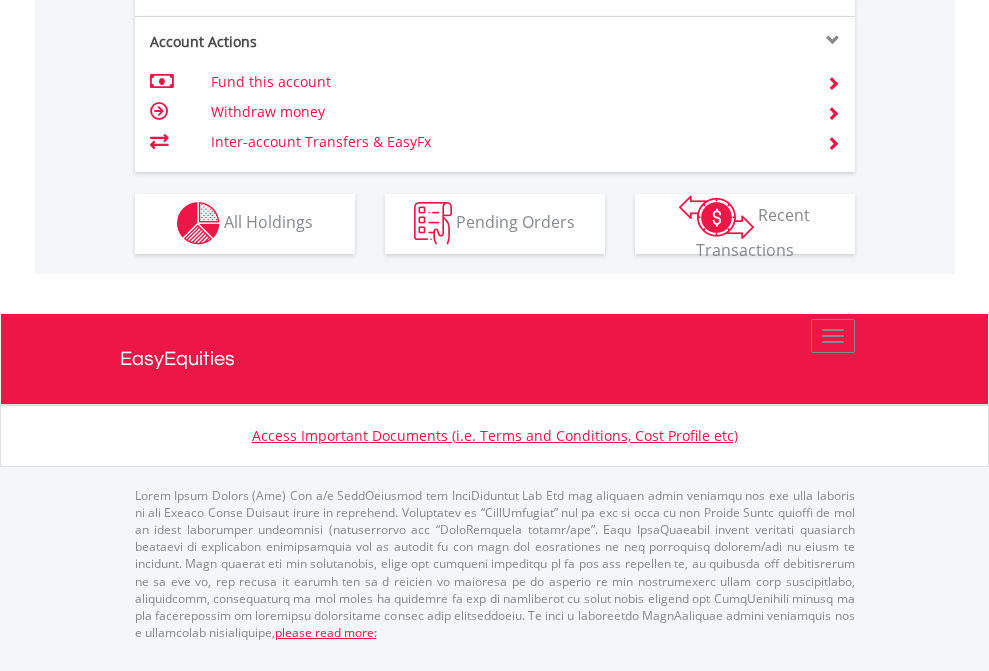 click on "Investment types" at bounding box center [706, -353] 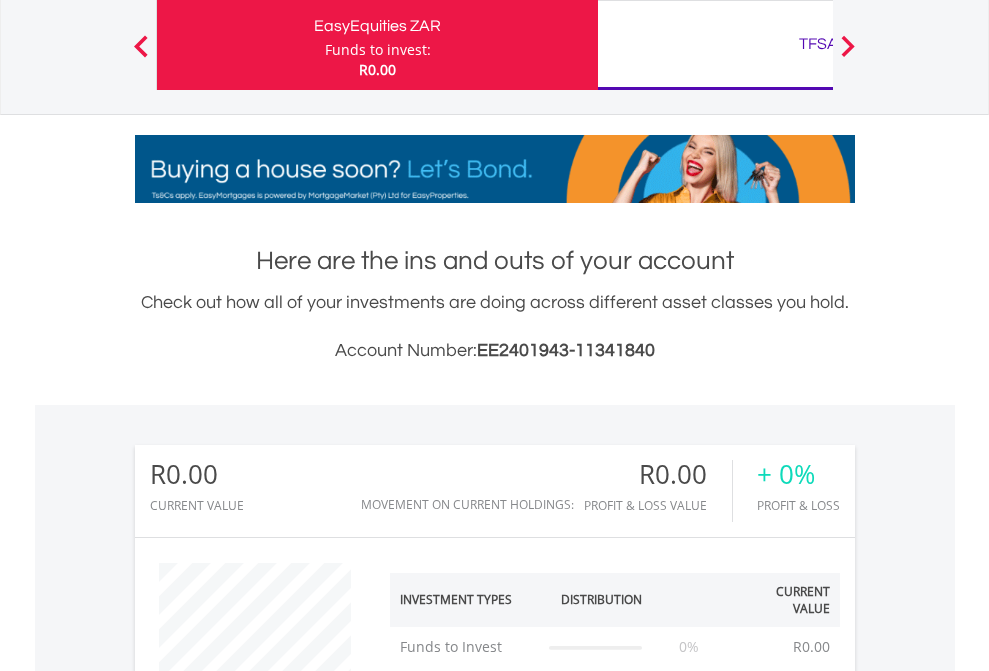 click on "TFSA" at bounding box center [818, 44] 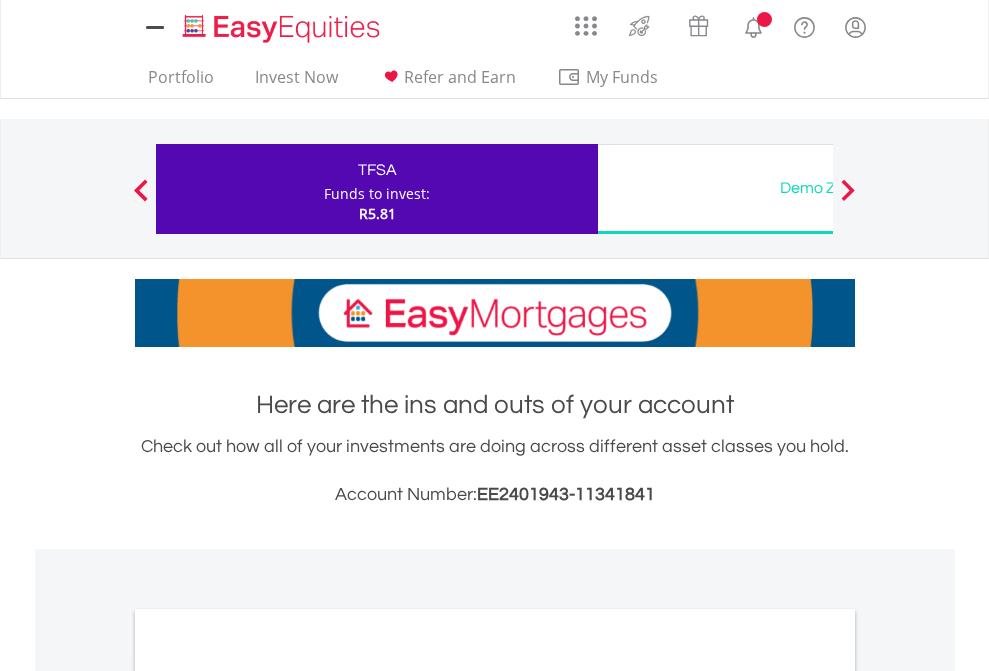 scroll, scrollTop: 0, scrollLeft: 0, axis: both 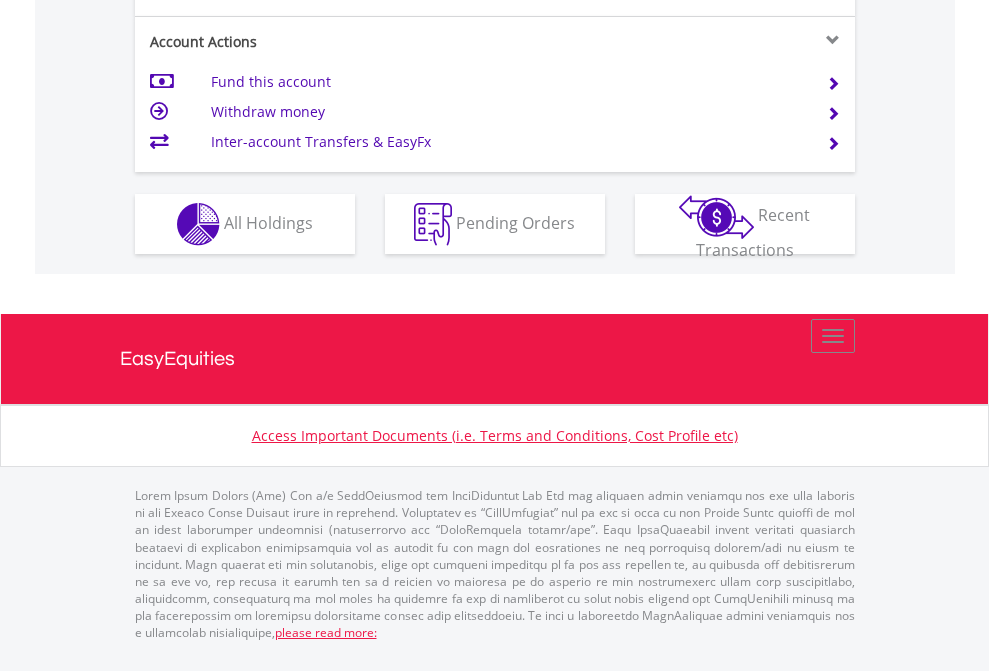 click on "Investment types" at bounding box center (706, -337) 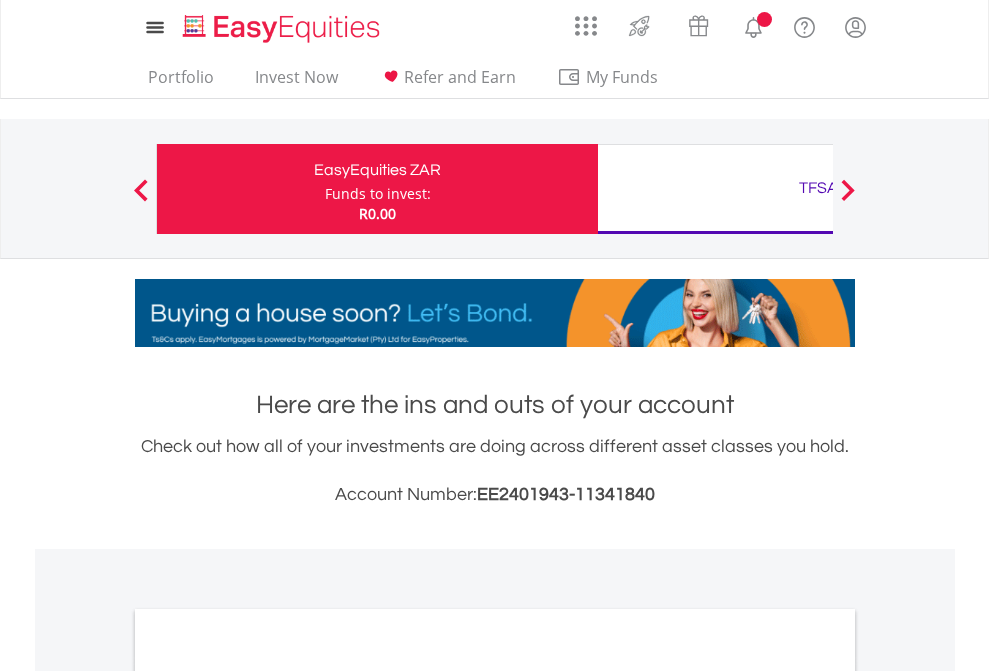 click on "All Holdings" at bounding box center [268, 1096] 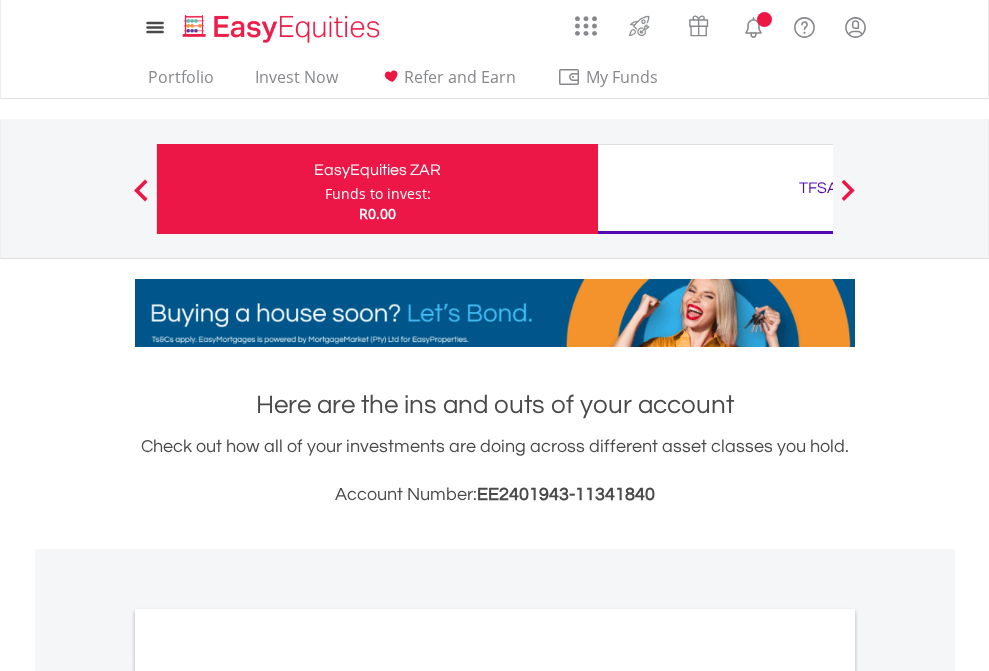 scroll, scrollTop: 1202, scrollLeft: 0, axis: vertical 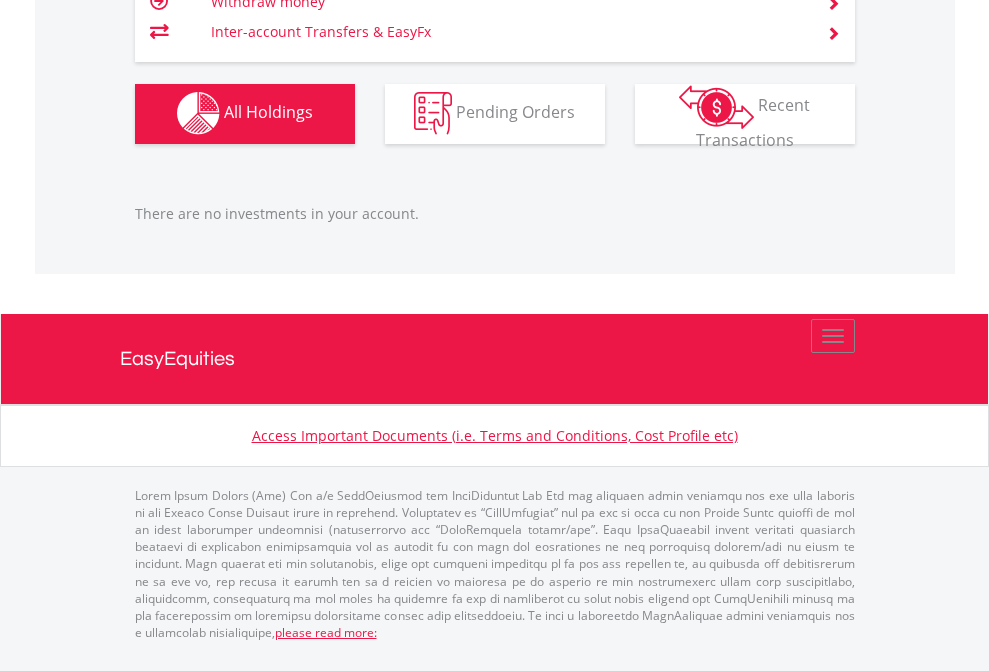 click on "TFSA" at bounding box center (818, -1142) 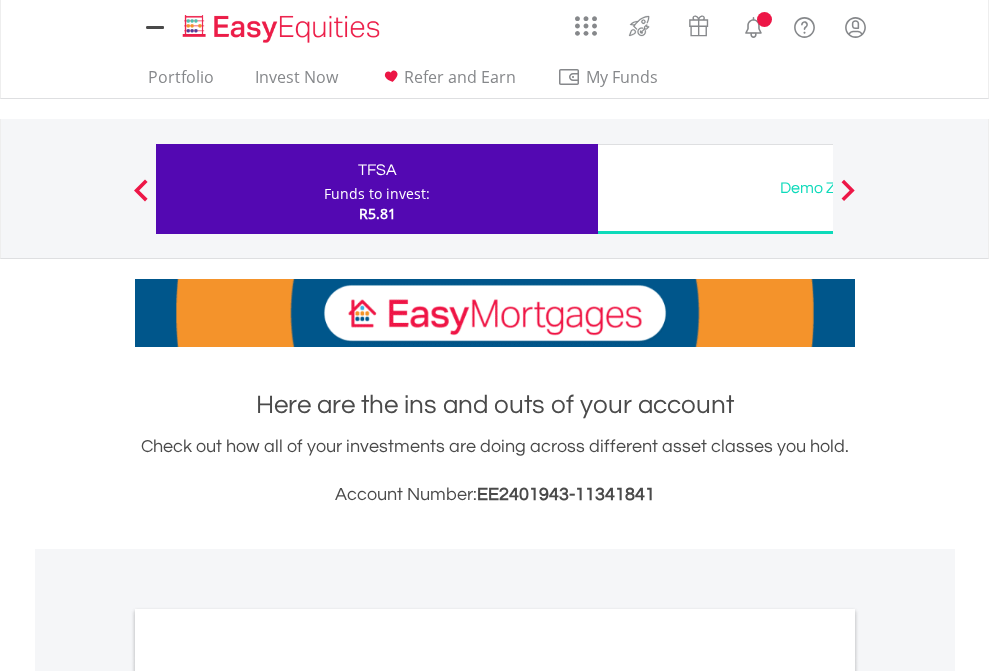 scroll, scrollTop: 0, scrollLeft: 0, axis: both 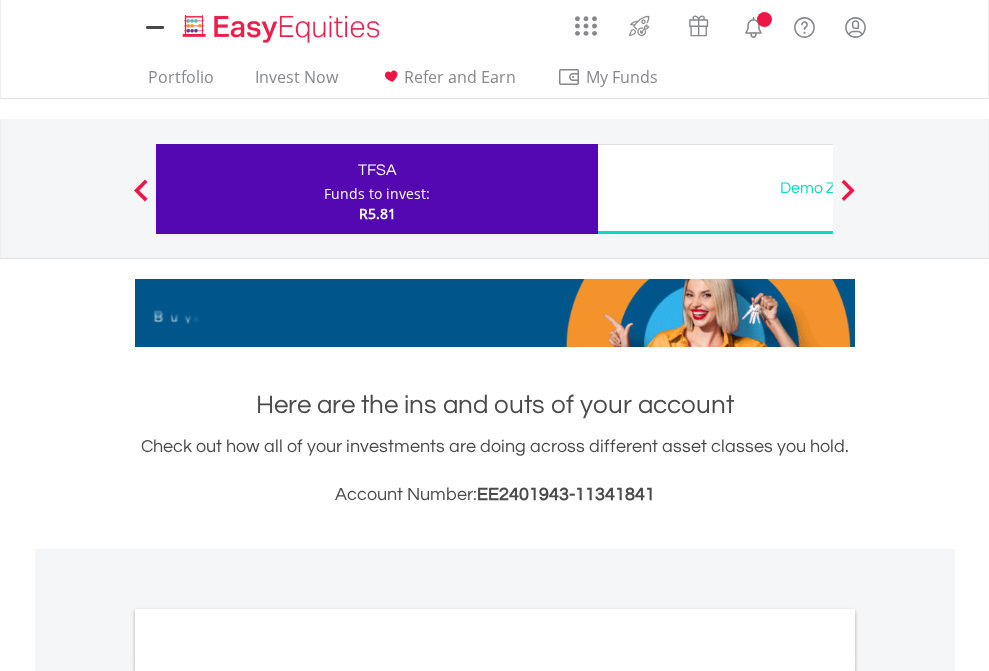 click on "All Holdings" at bounding box center [268, 1096] 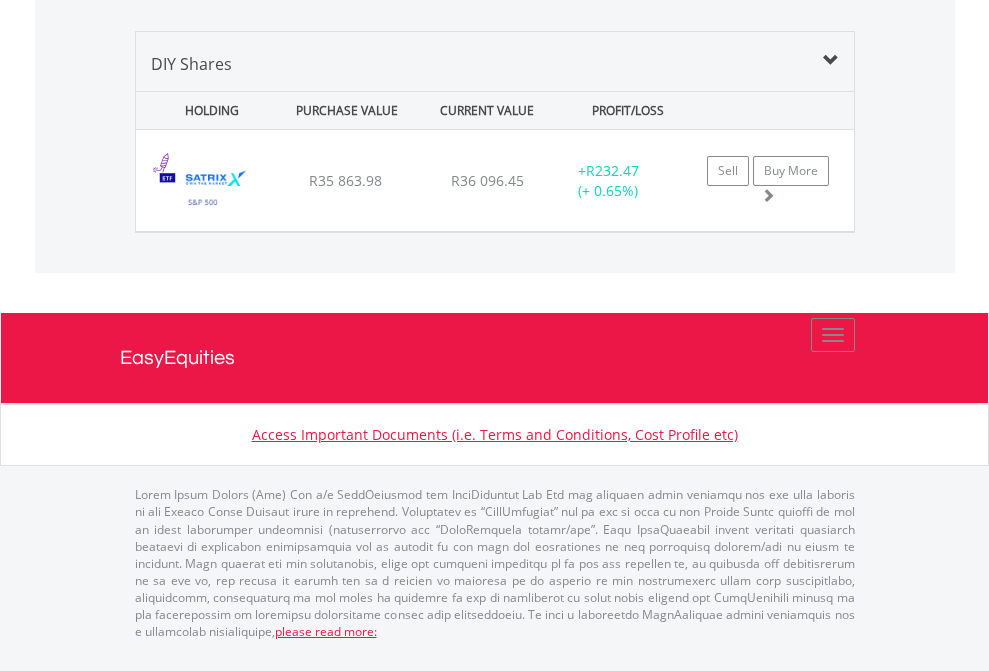 scroll, scrollTop: 2225, scrollLeft: 0, axis: vertical 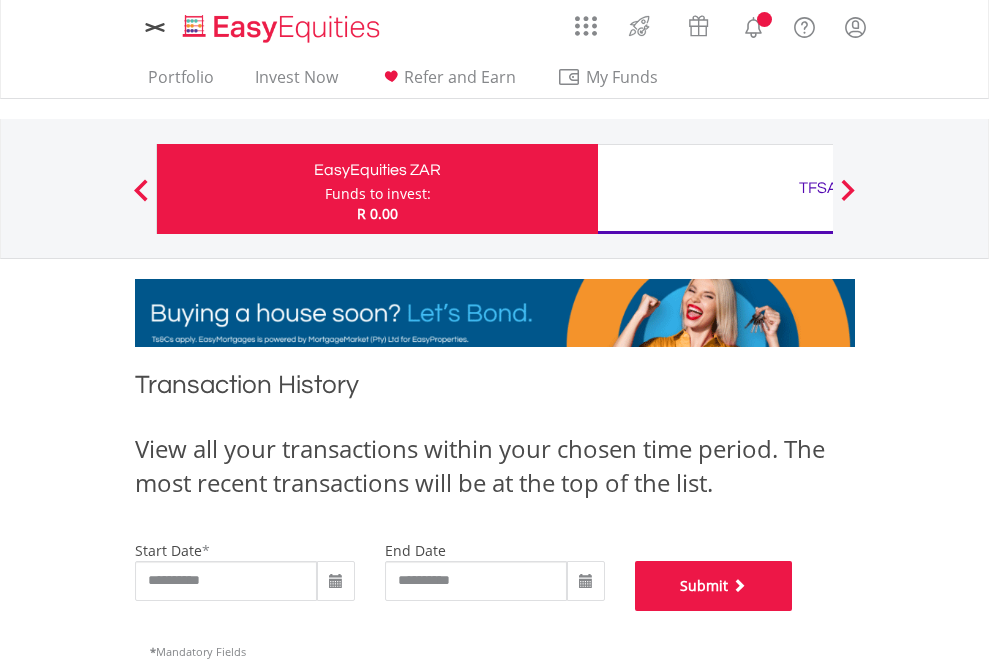 click on "Submit" at bounding box center [714, 586] 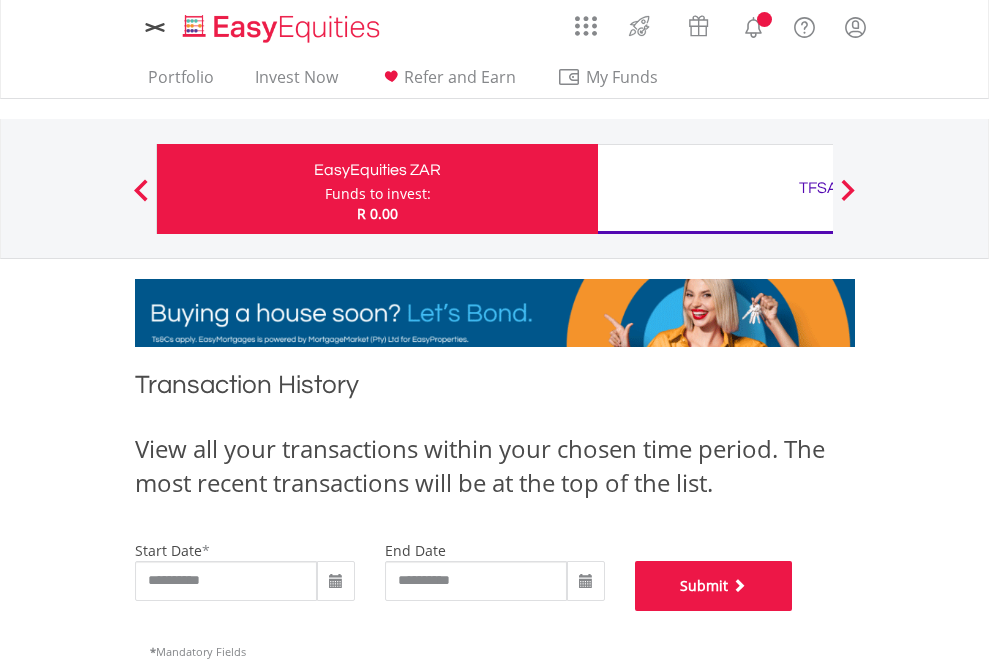 scroll, scrollTop: 811, scrollLeft: 0, axis: vertical 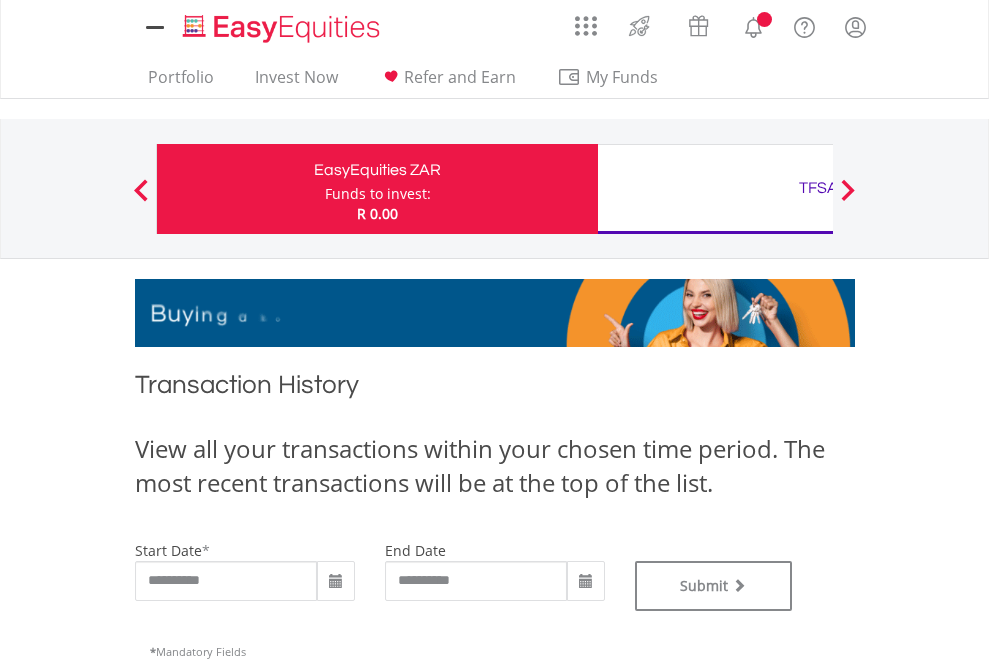 click on "TFSA" at bounding box center (818, 188) 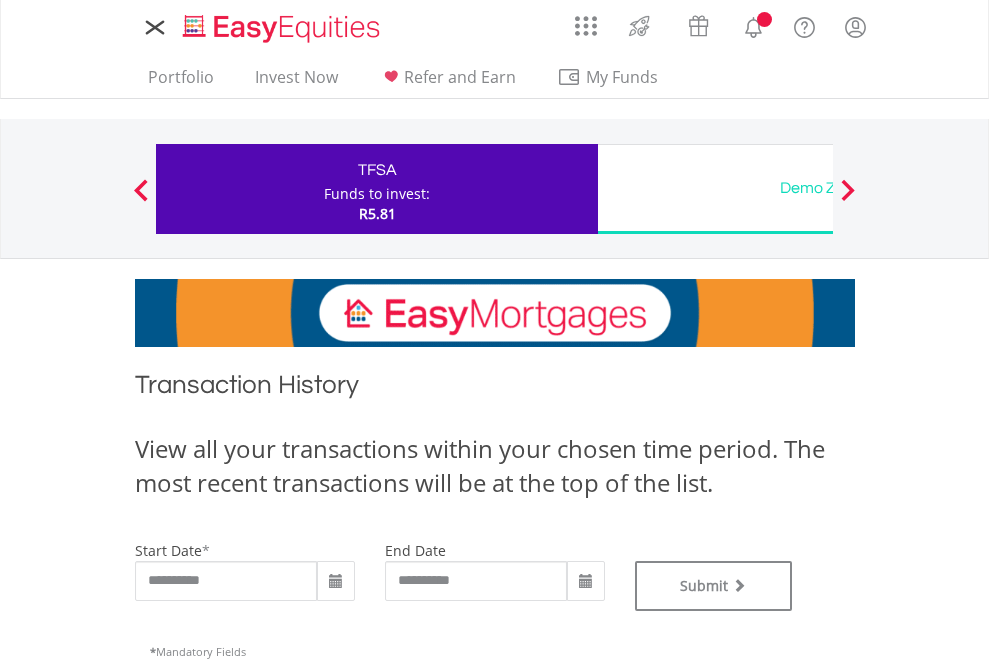 scroll, scrollTop: 0, scrollLeft: 0, axis: both 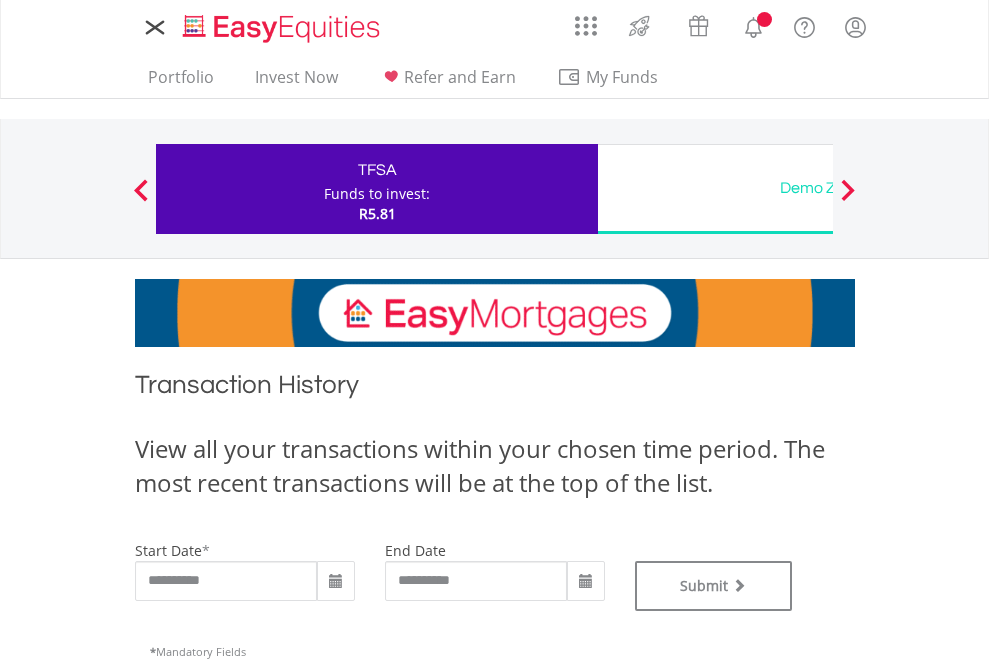 type on "**********" 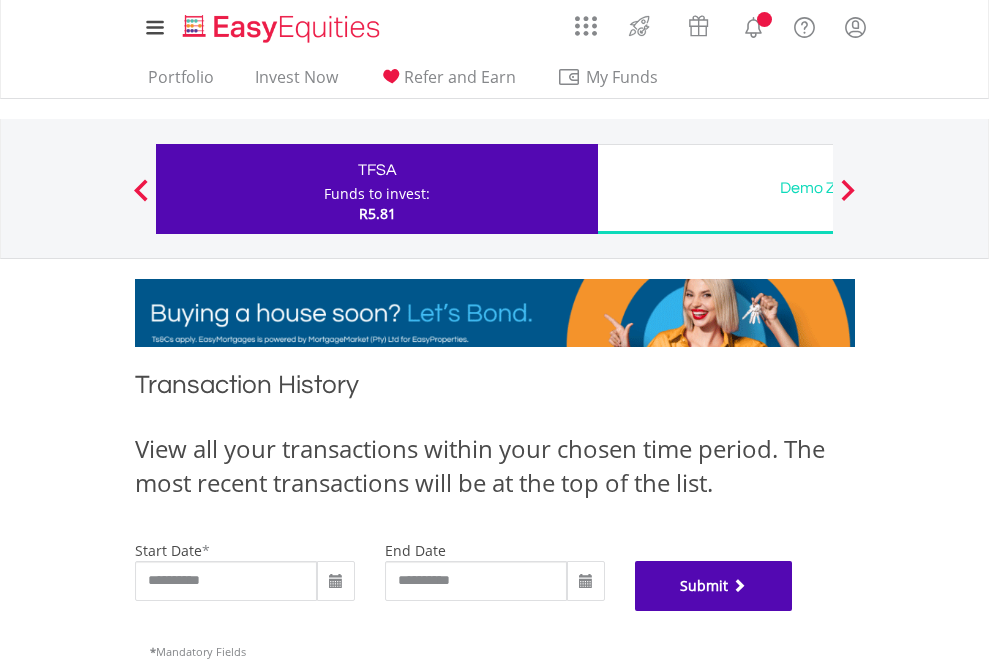 click on "Submit" at bounding box center [714, 586] 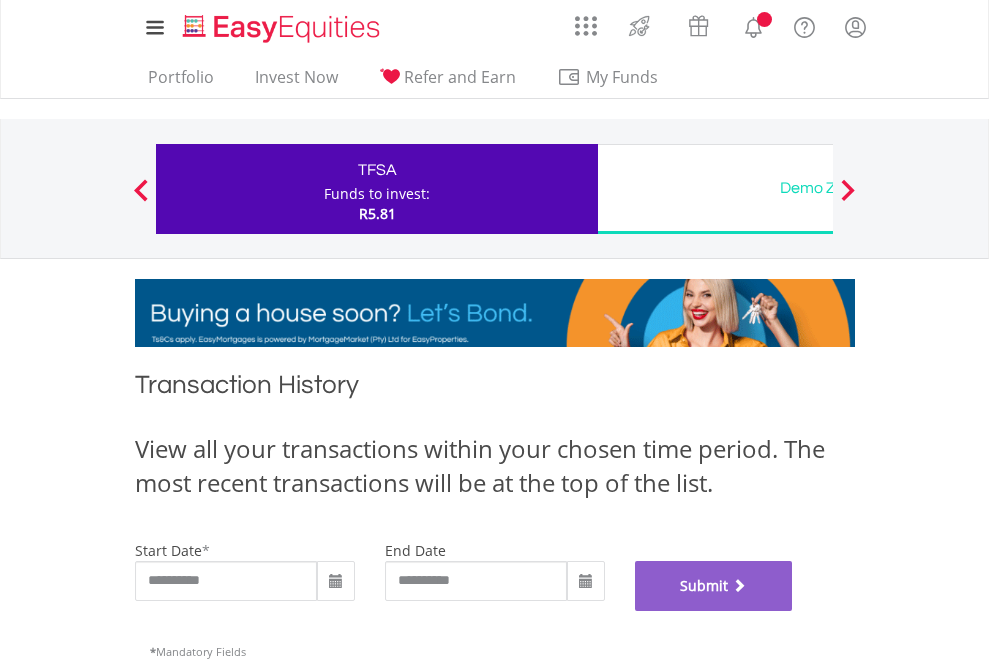 scroll, scrollTop: 811, scrollLeft: 0, axis: vertical 